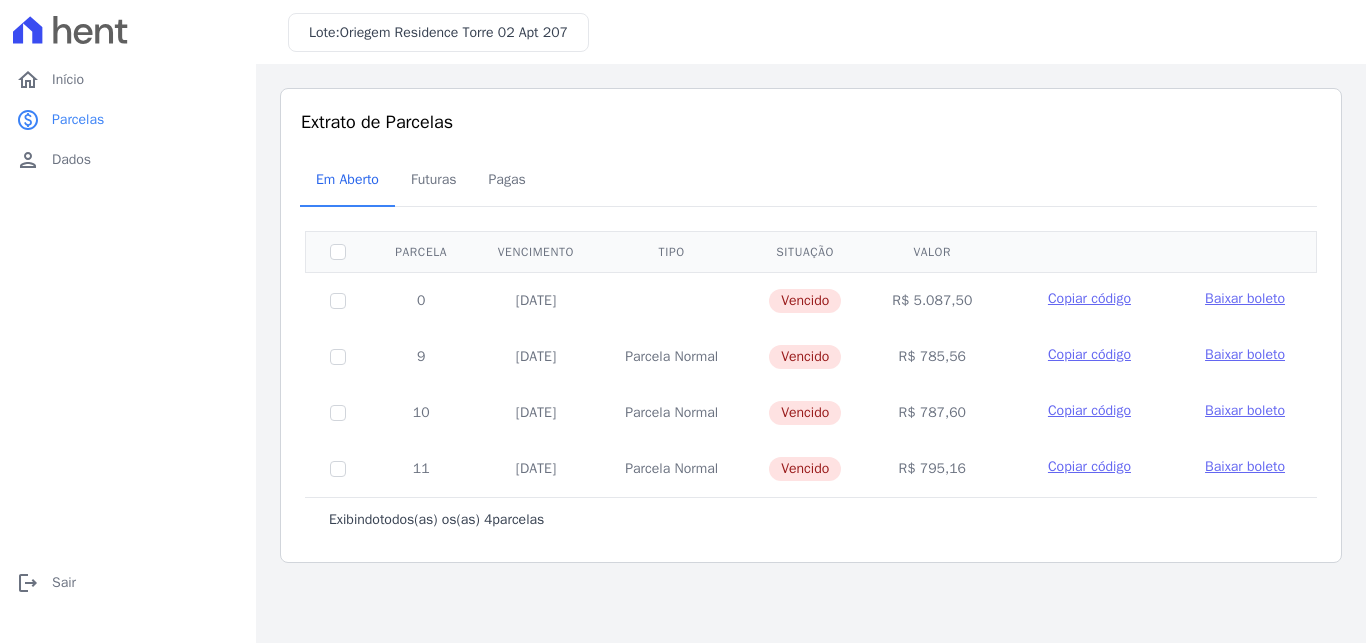 scroll, scrollTop: 0, scrollLeft: 0, axis: both 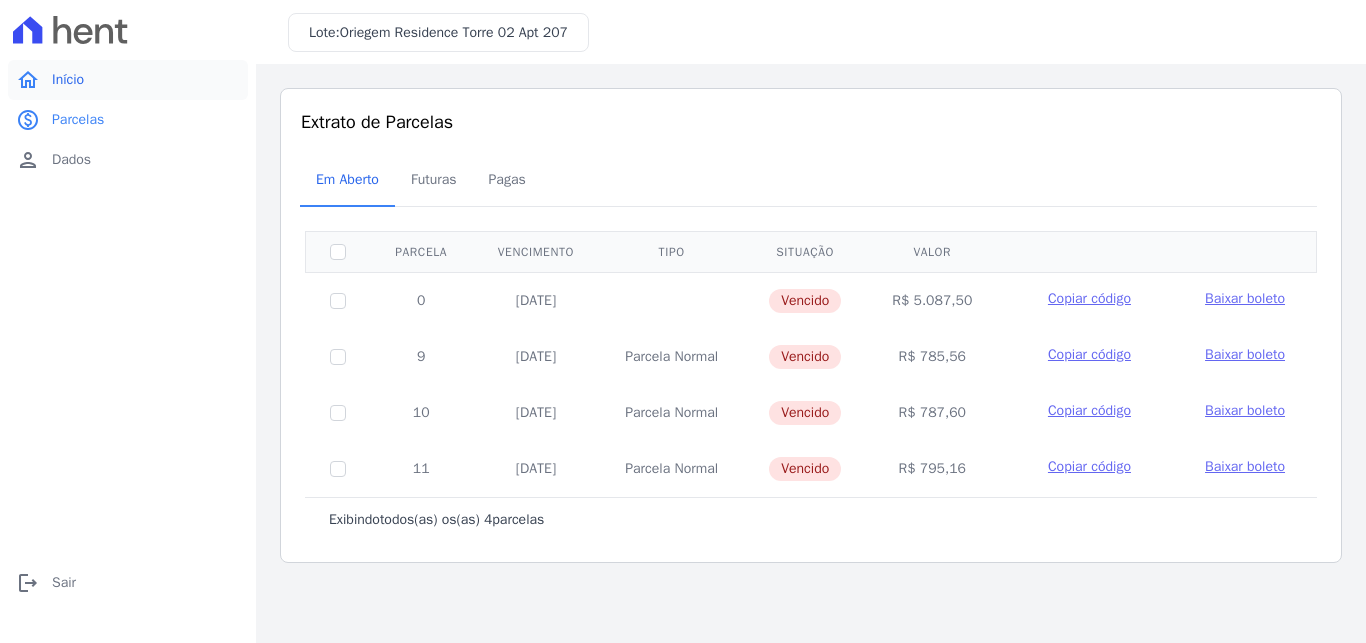 click on "home Início" at bounding box center [128, 80] 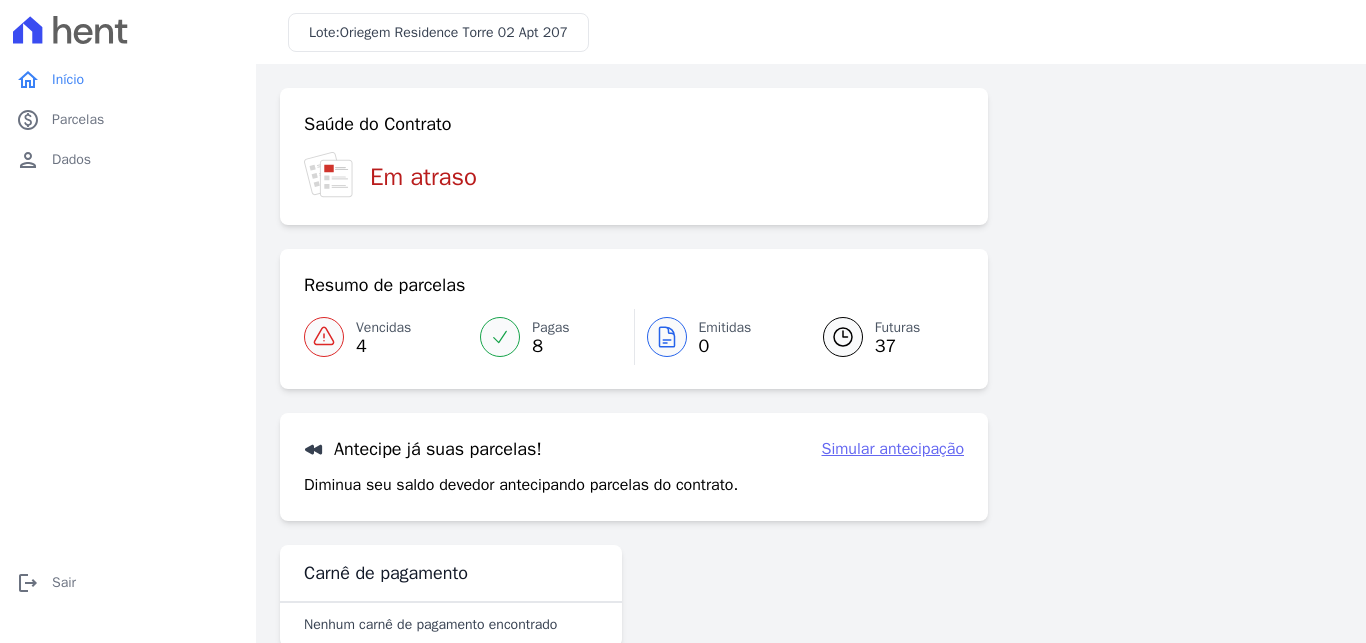 click on "Pagas
8" at bounding box center [550, 337] 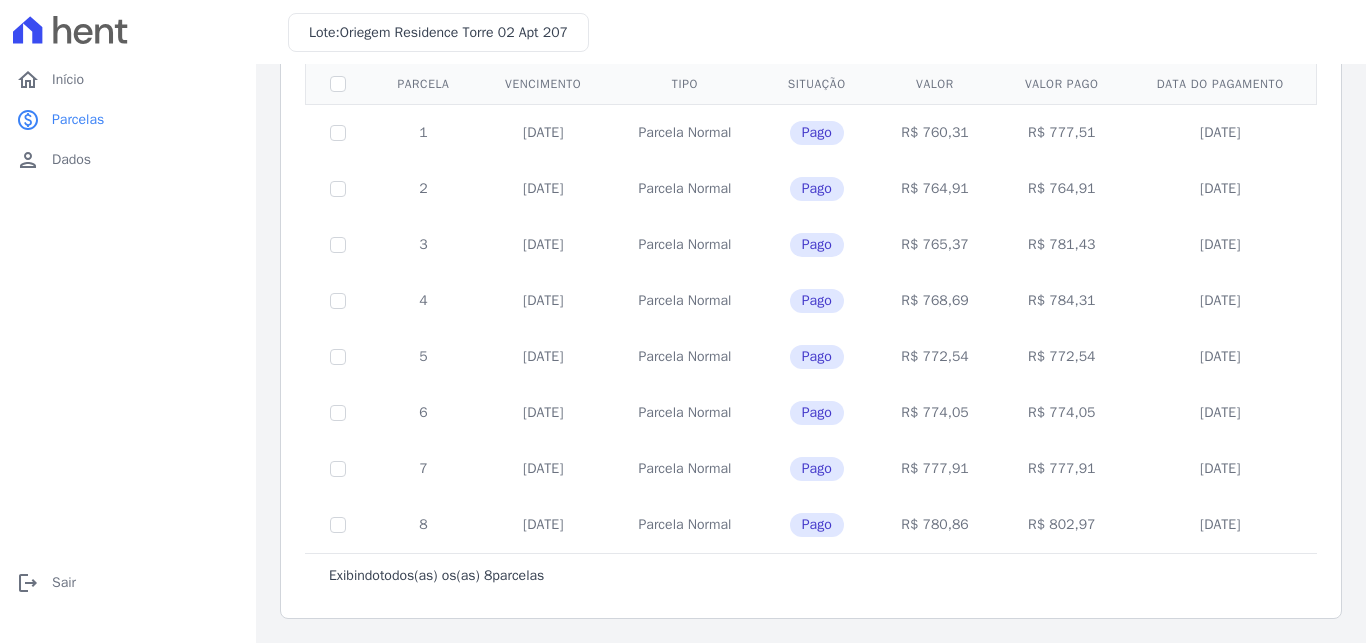 scroll, scrollTop: 42, scrollLeft: 0, axis: vertical 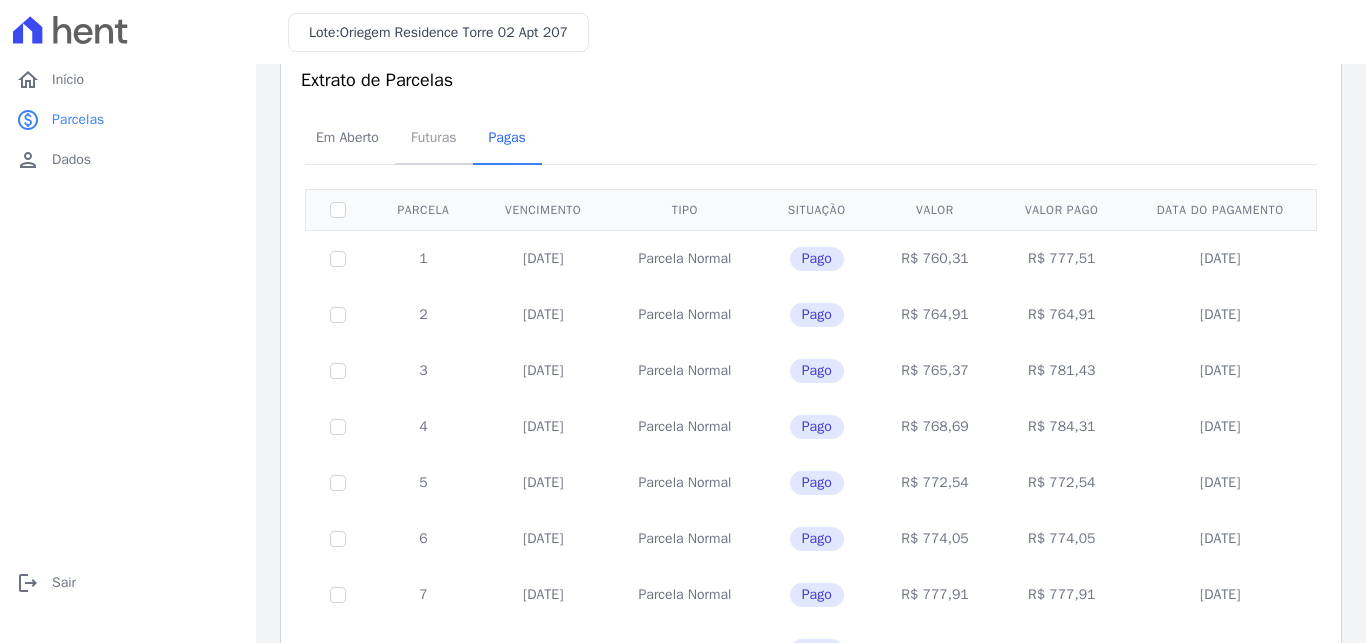 click on "Futuras" at bounding box center (434, 137) 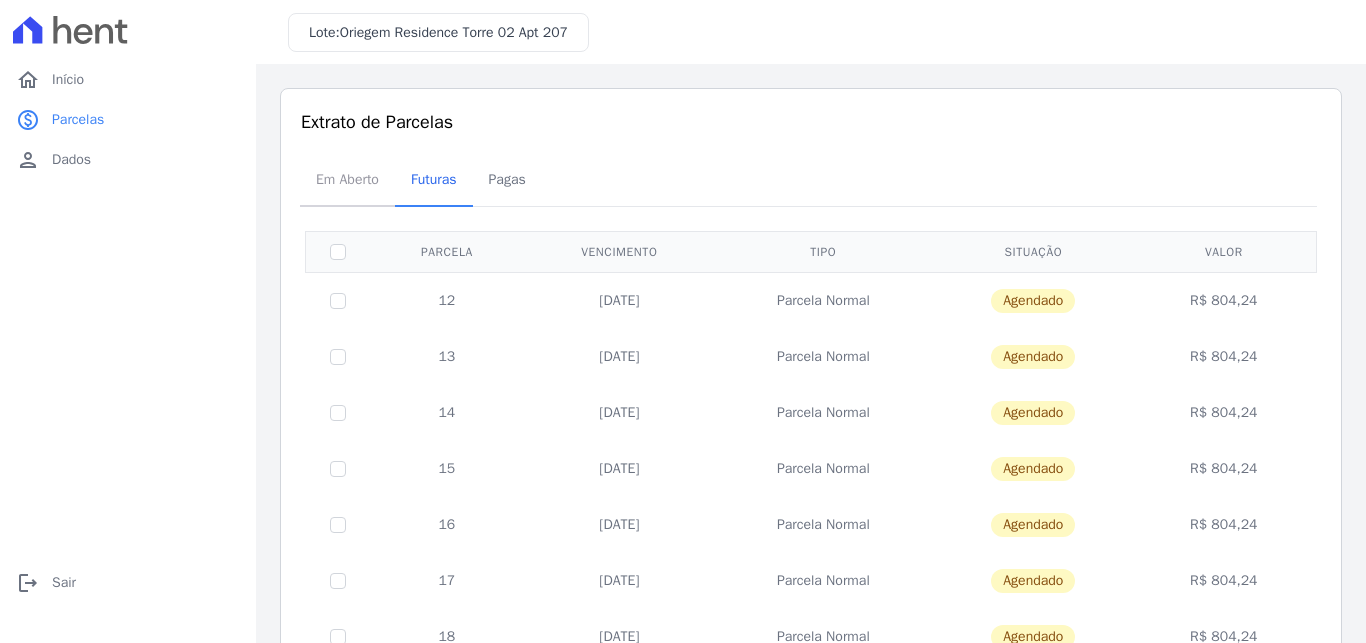 click on "Em Aberto" at bounding box center (347, 179) 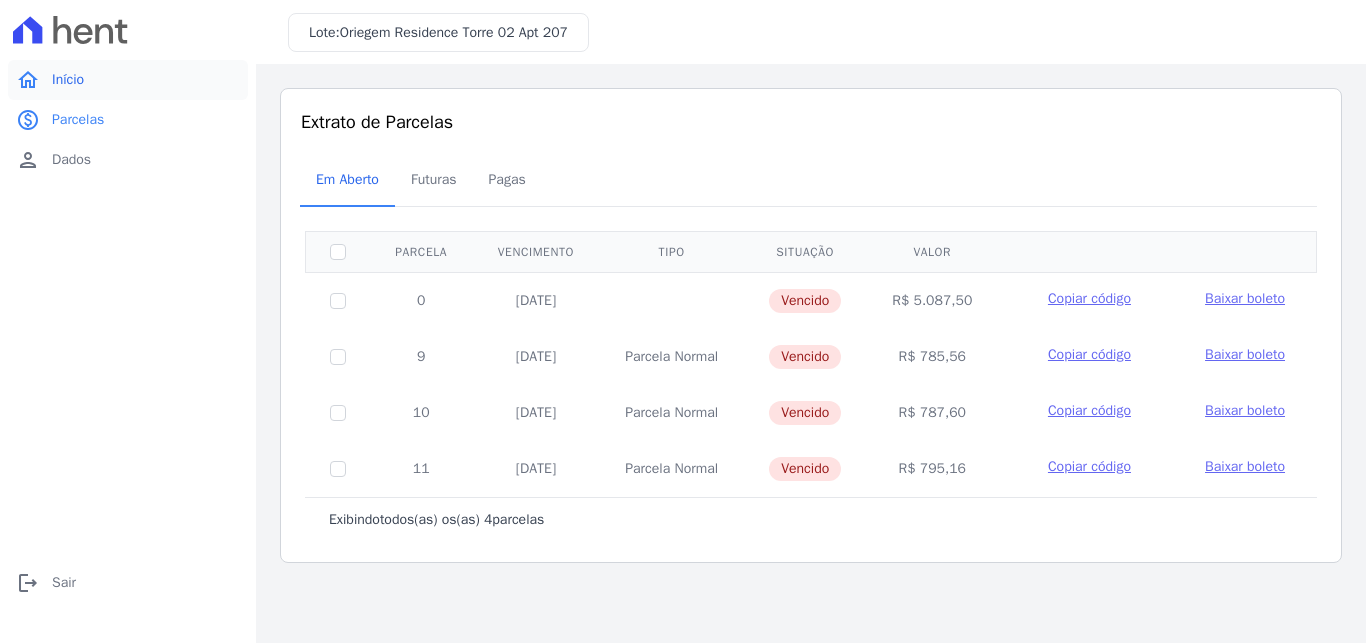 click on "home Início" at bounding box center (128, 80) 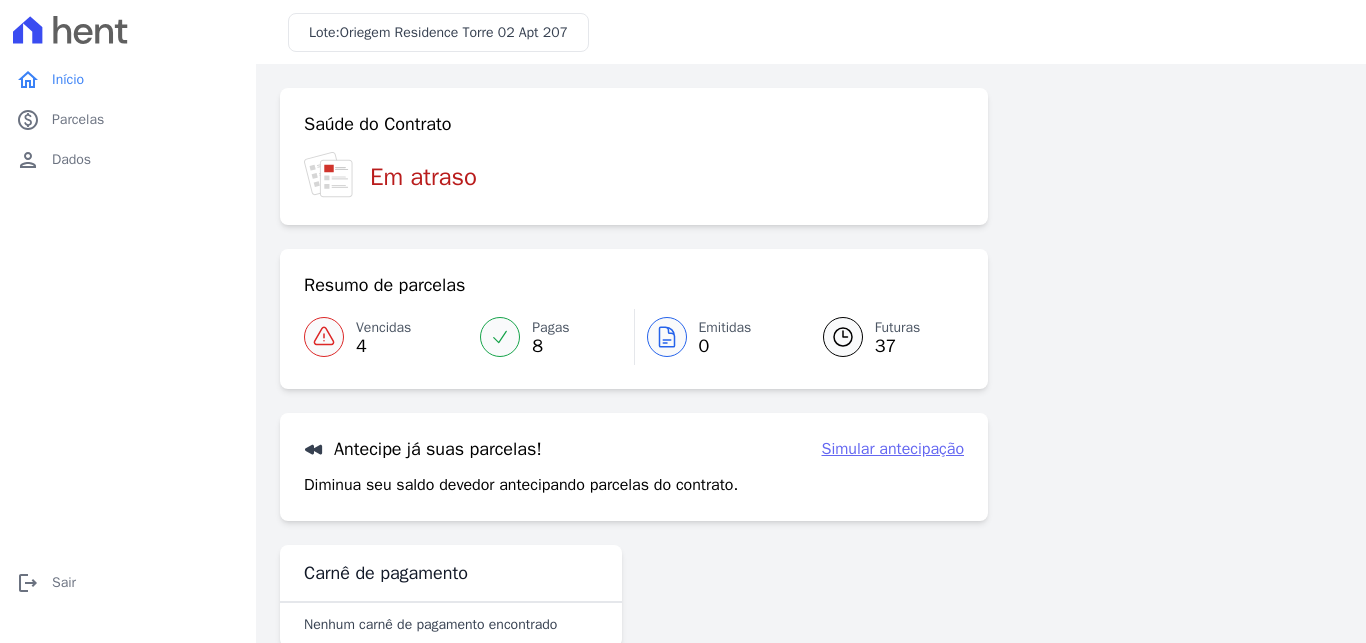 scroll, scrollTop: 0, scrollLeft: 0, axis: both 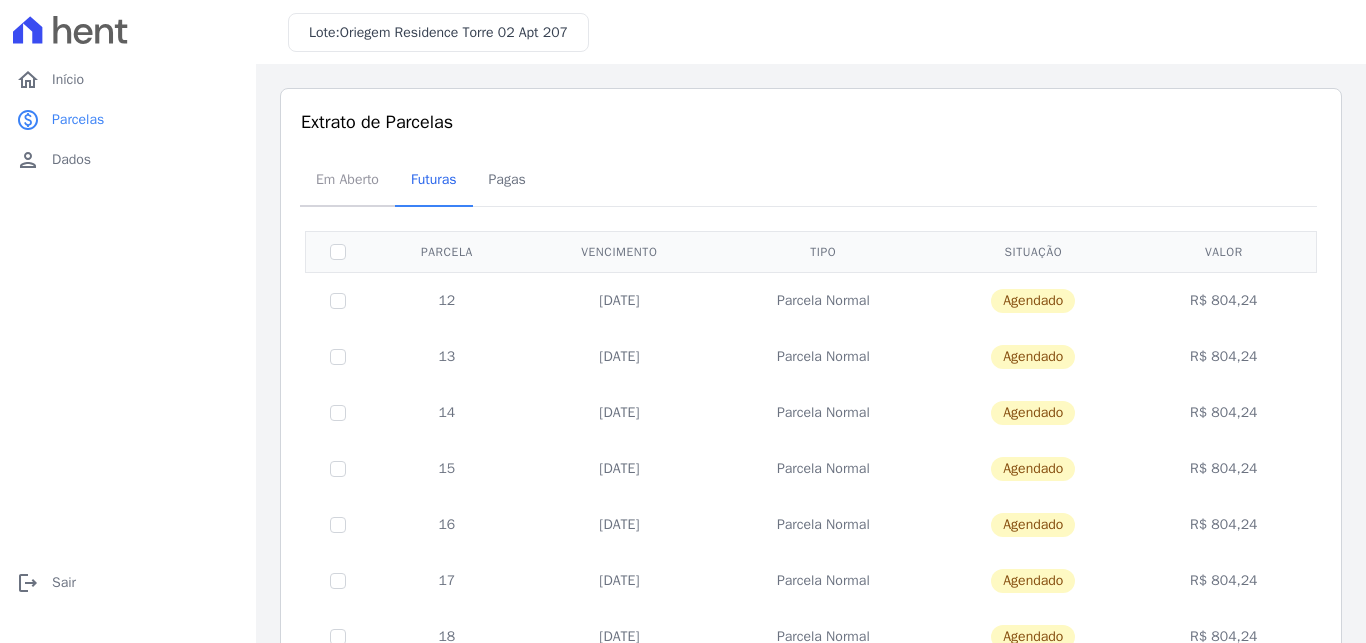 click on "Em Aberto" at bounding box center [347, 179] 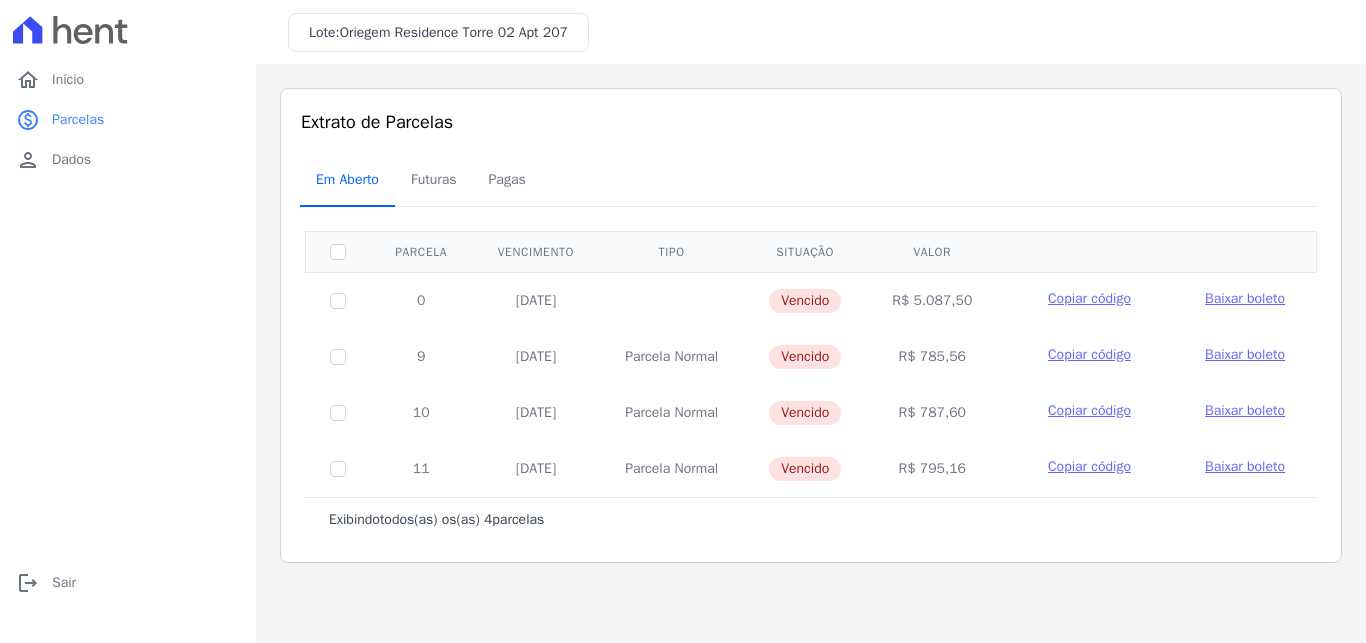 click on "Em Aberto" at bounding box center [347, 179] 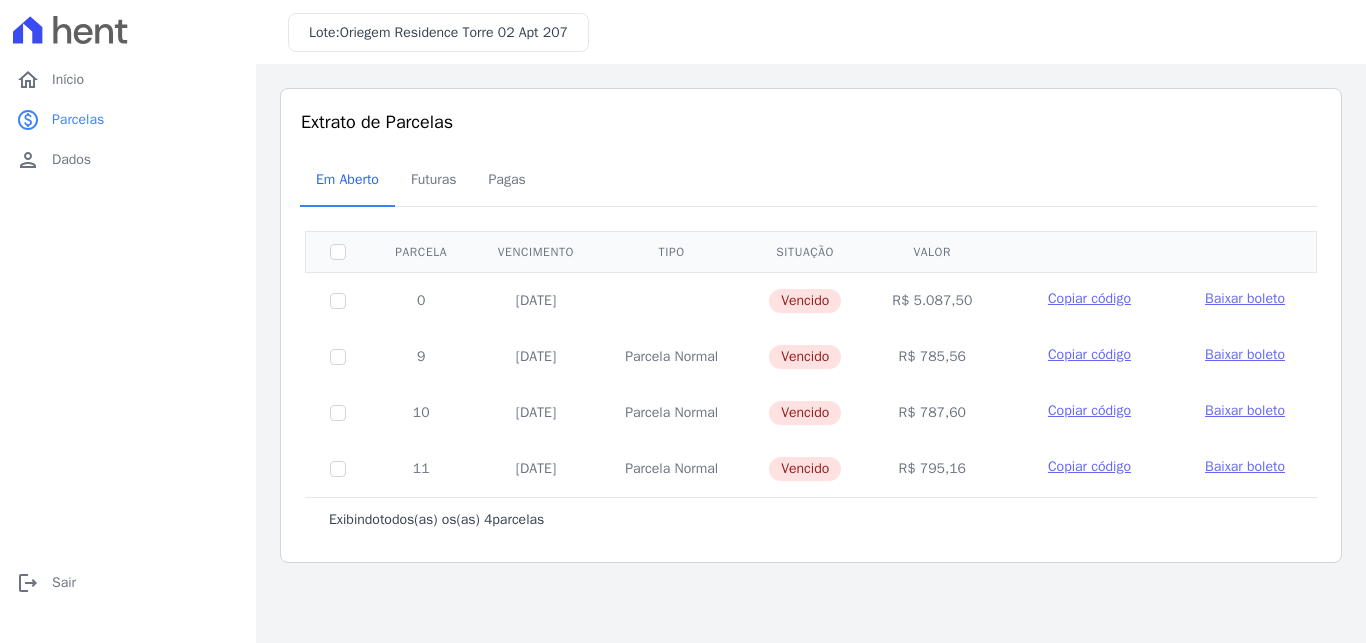scroll, scrollTop: 0, scrollLeft: 0, axis: both 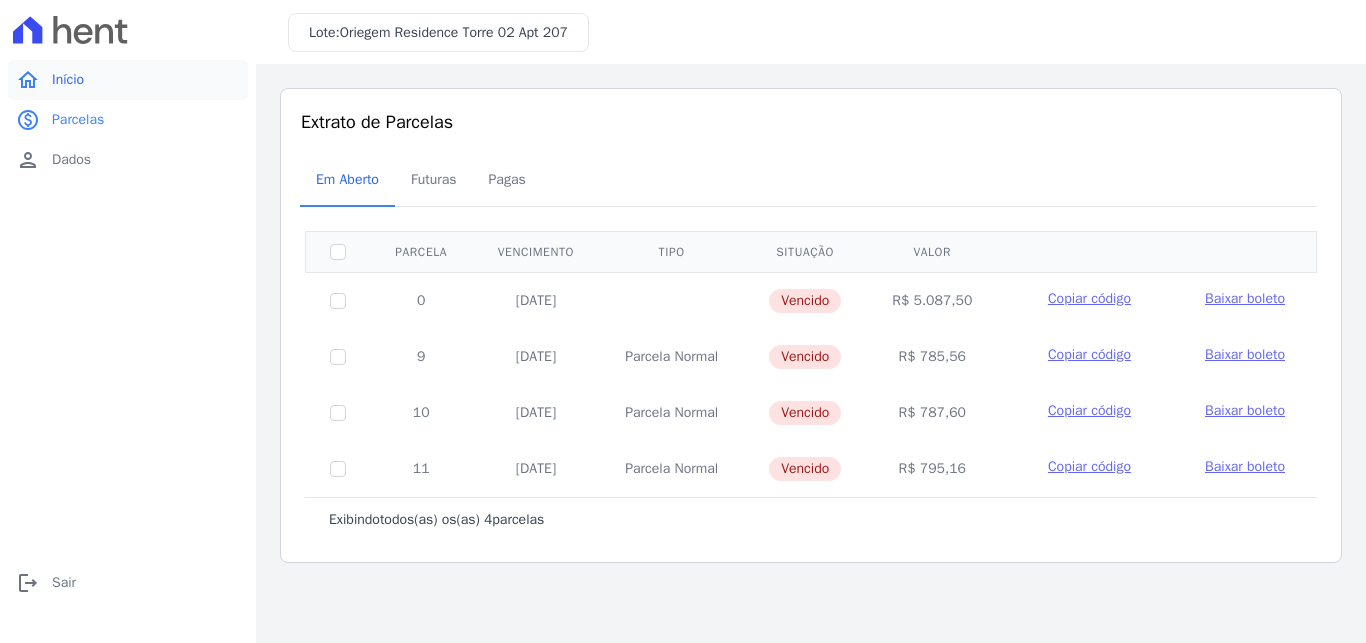 click on "Início" at bounding box center [68, 80] 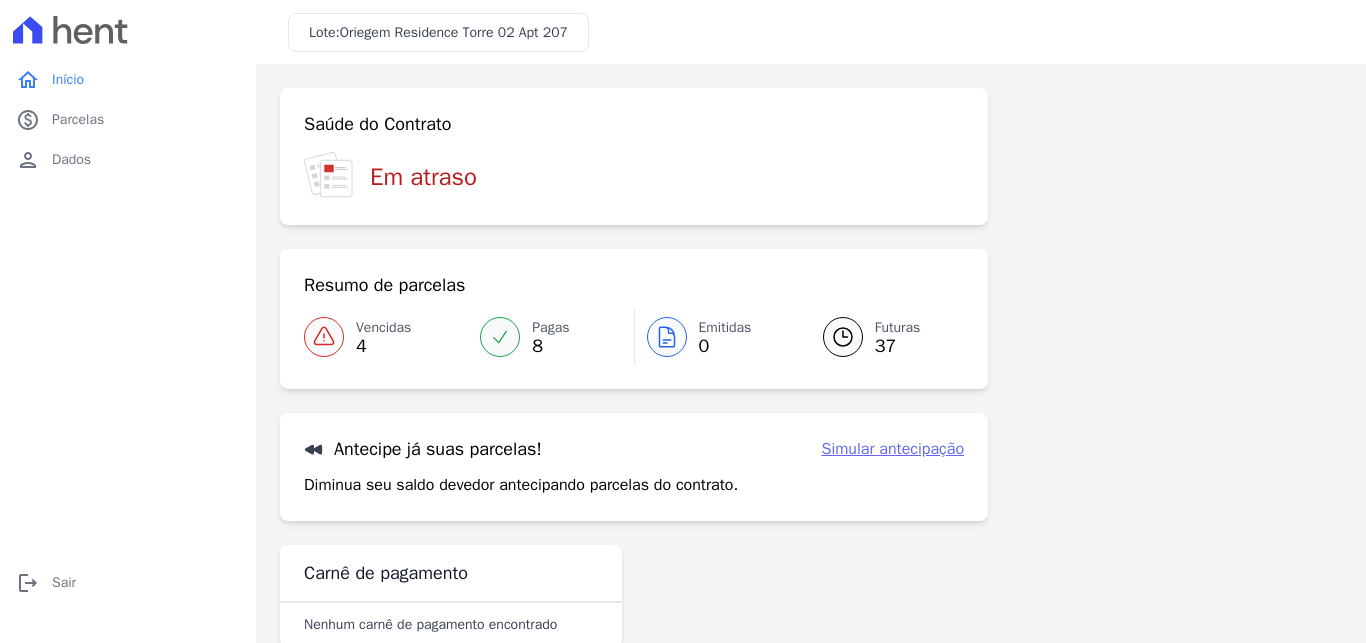 scroll, scrollTop: 44, scrollLeft: 0, axis: vertical 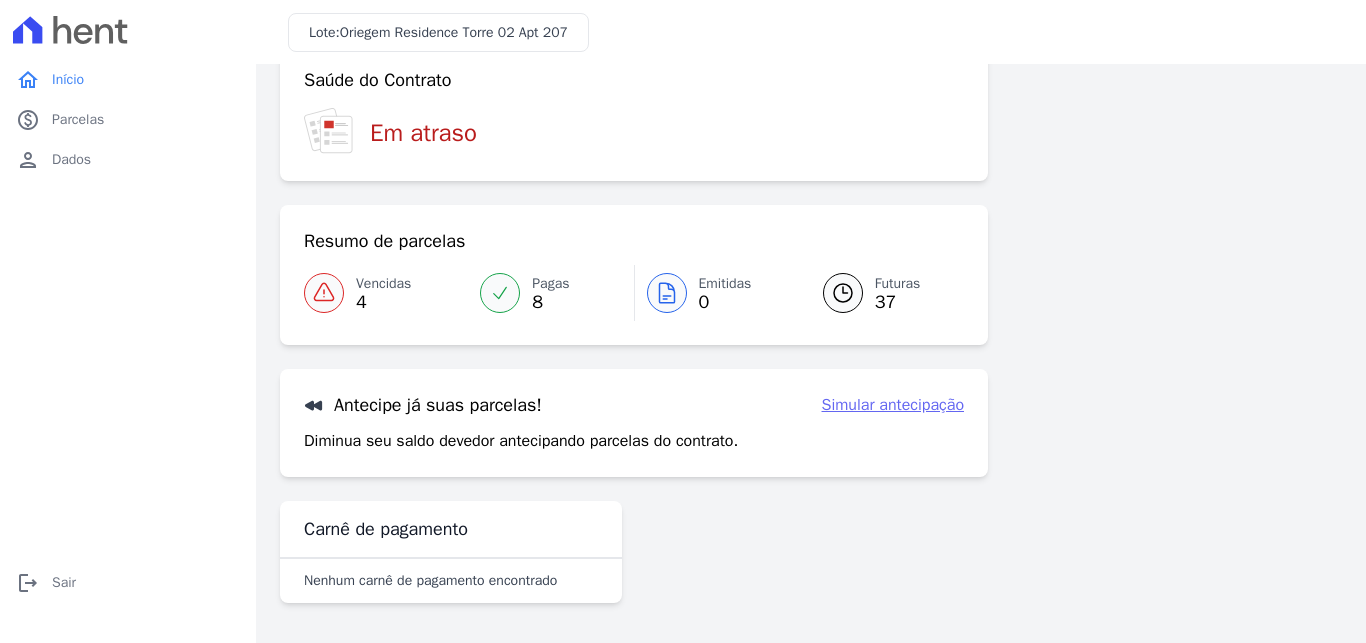 click on "Simular antecipação" at bounding box center (893, 405) 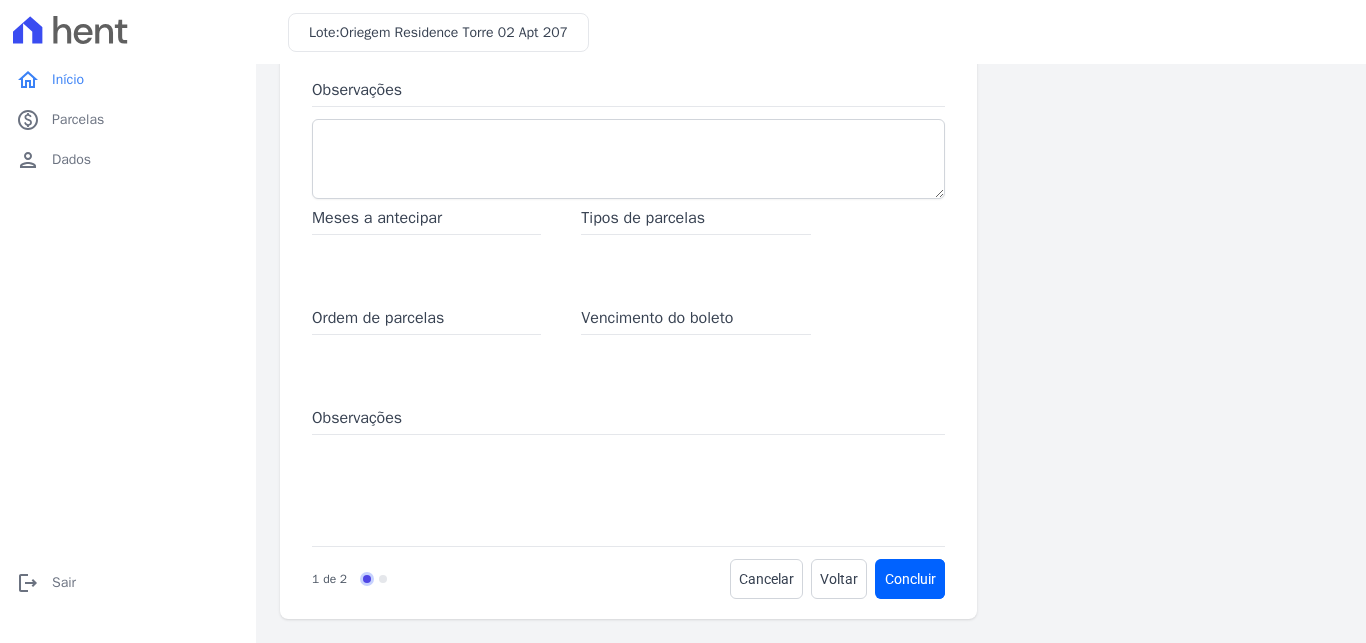 scroll, scrollTop: 0, scrollLeft: 0, axis: both 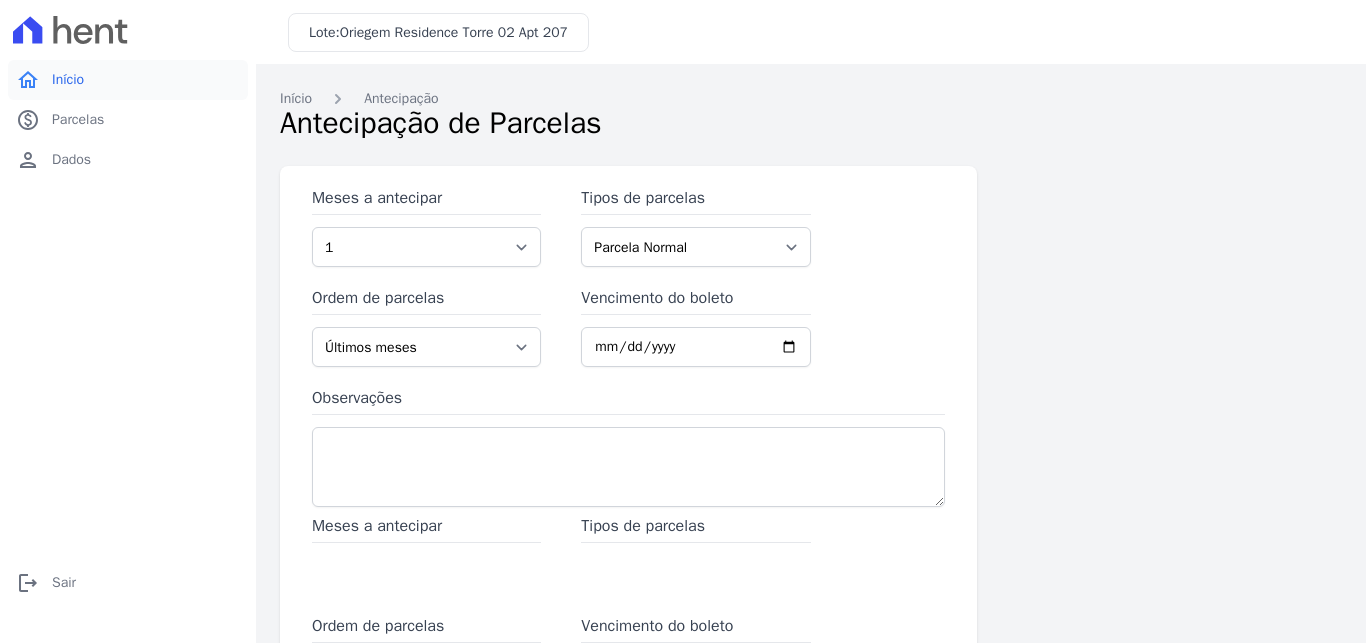 click on "Início" at bounding box center (68, 80) 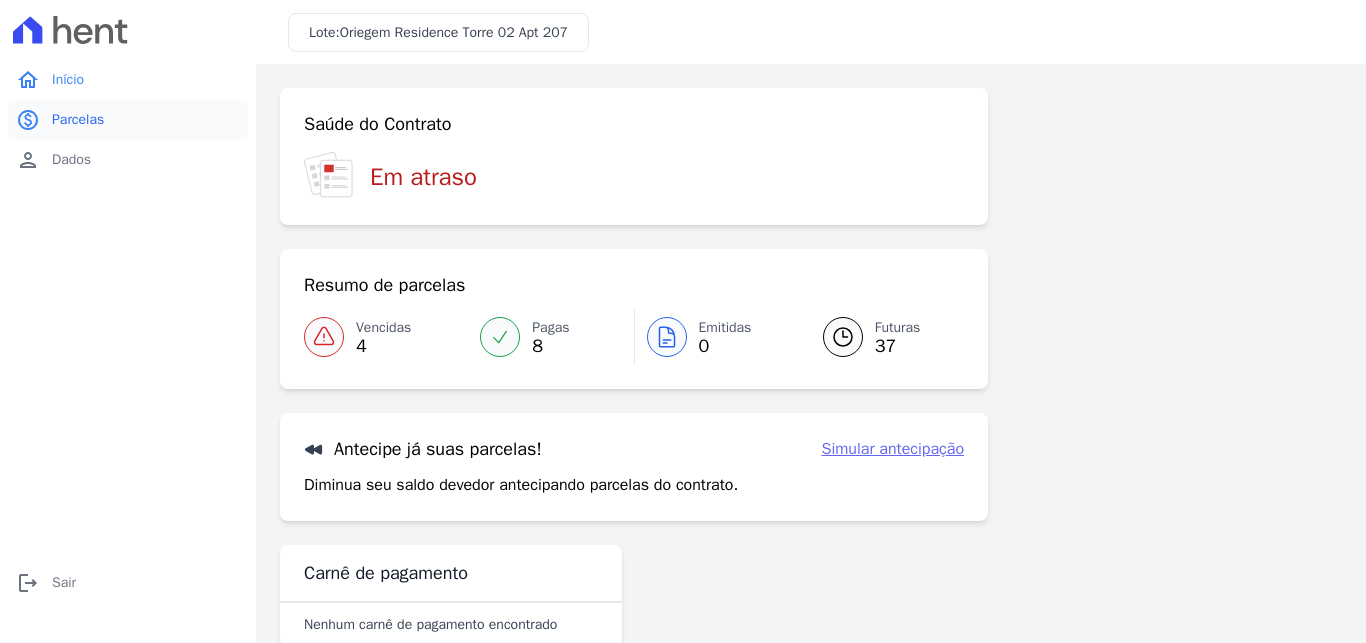 click on "paid Parcelas" at bounding box center [128, 120] 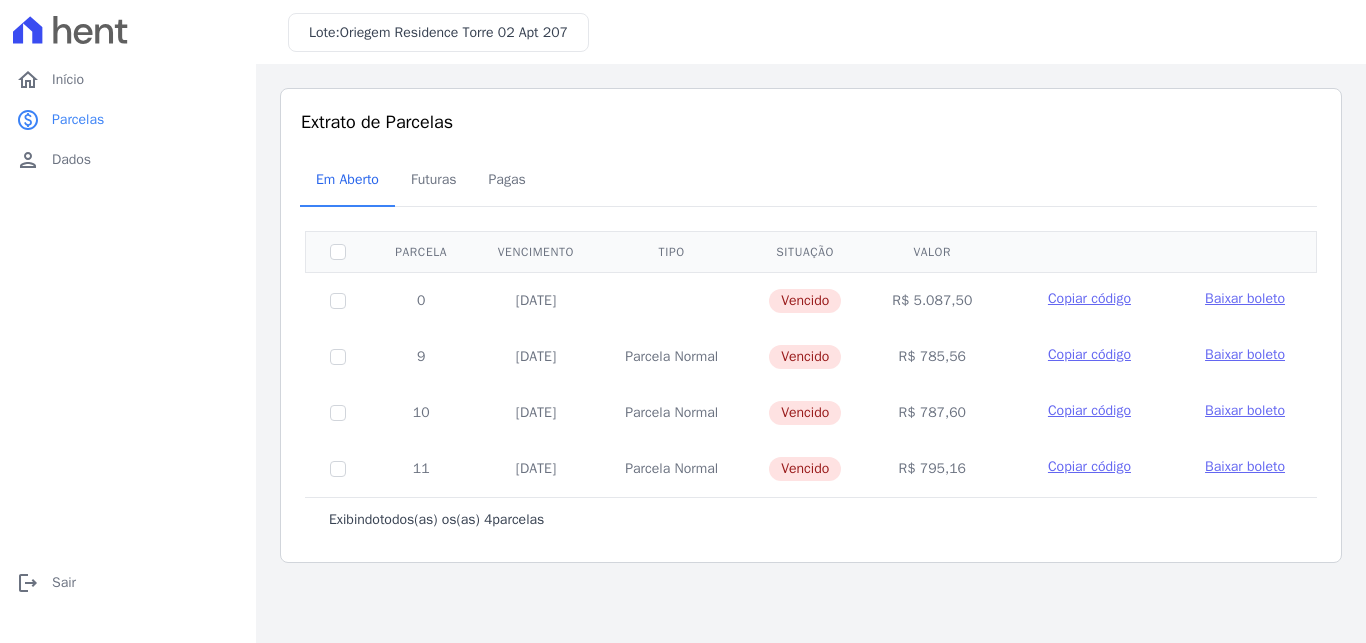 scroll, scrollTop: 0, scrollLeft: 0, axis: both 